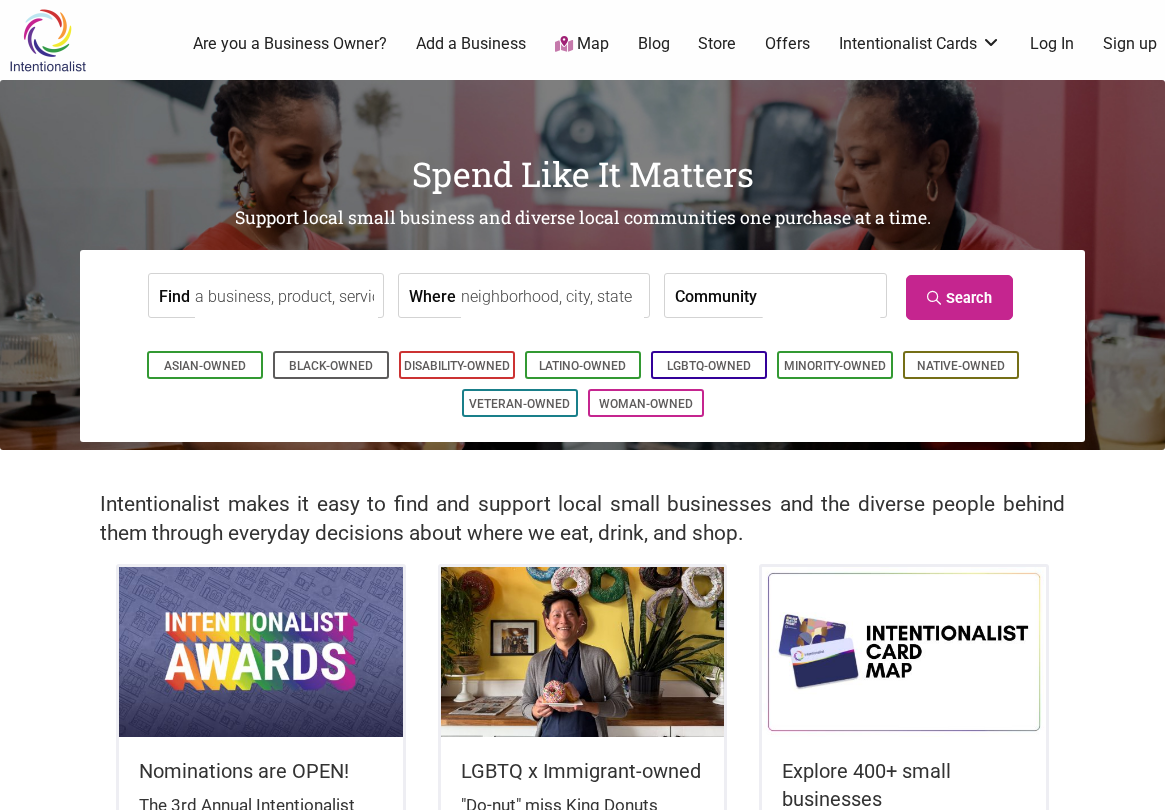 scroll, scrollTop: 0, scrollLeft: 0, axis: both 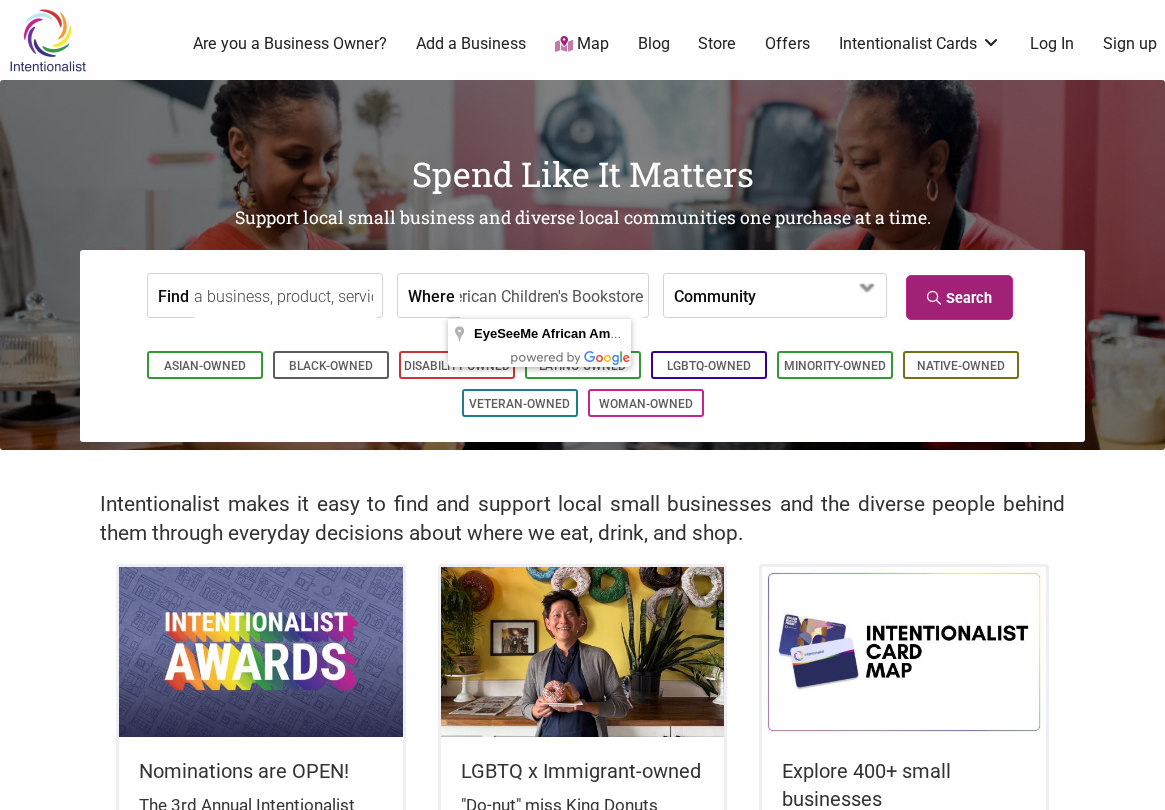 type on "EyeSeeMe African American Children's Bookstore" 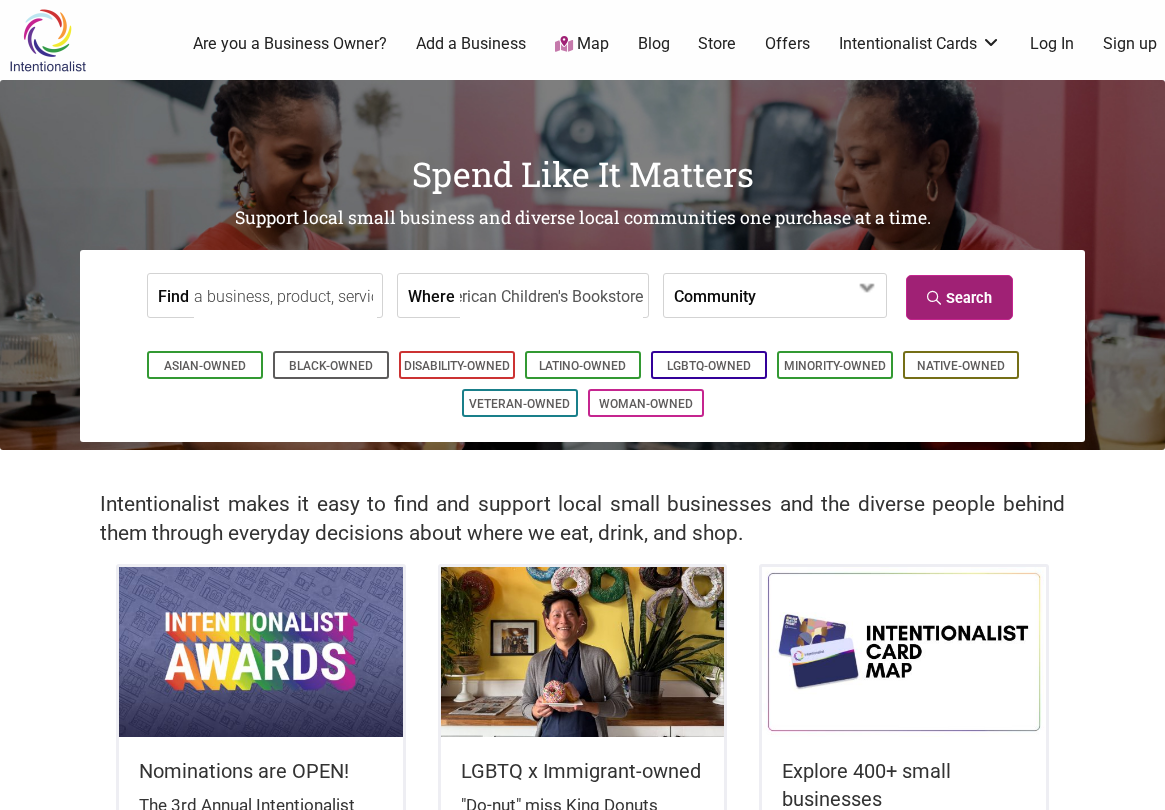 scroll, scrollTop: 0, scrollLeft: 0, axis: both 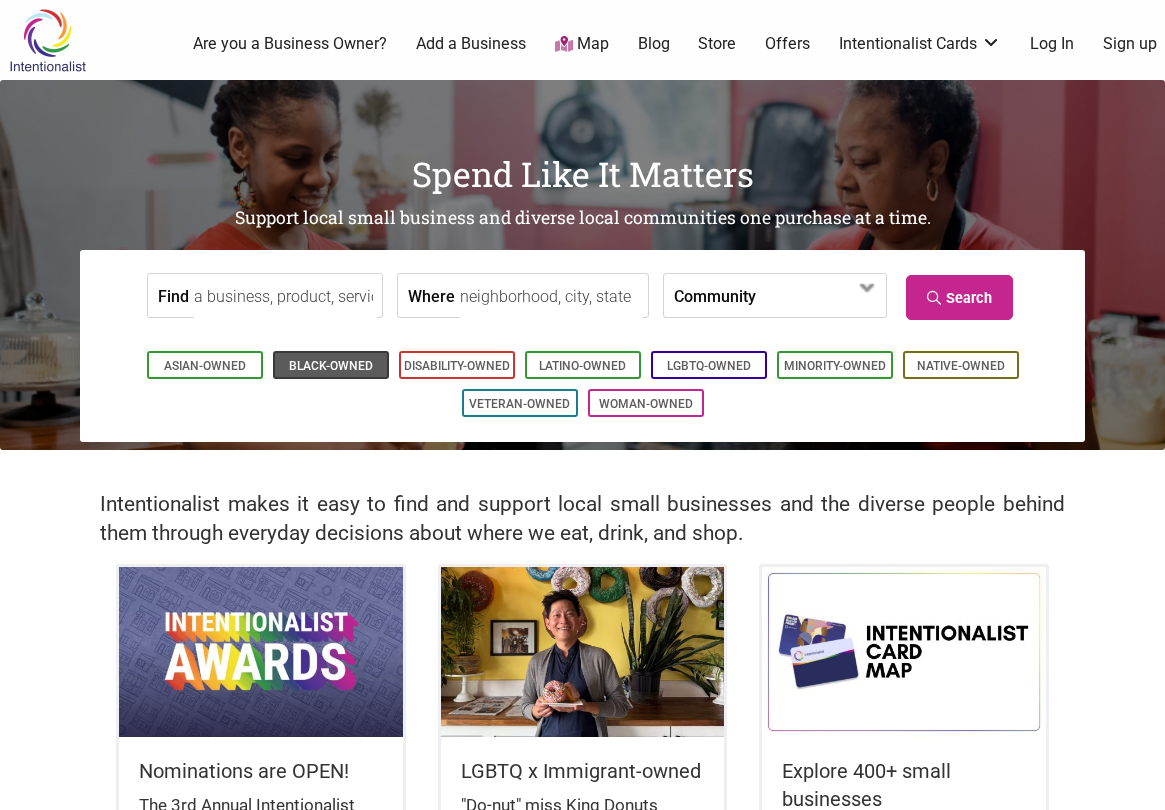 click on "Black-Owned" at bounding box center (331, 366) 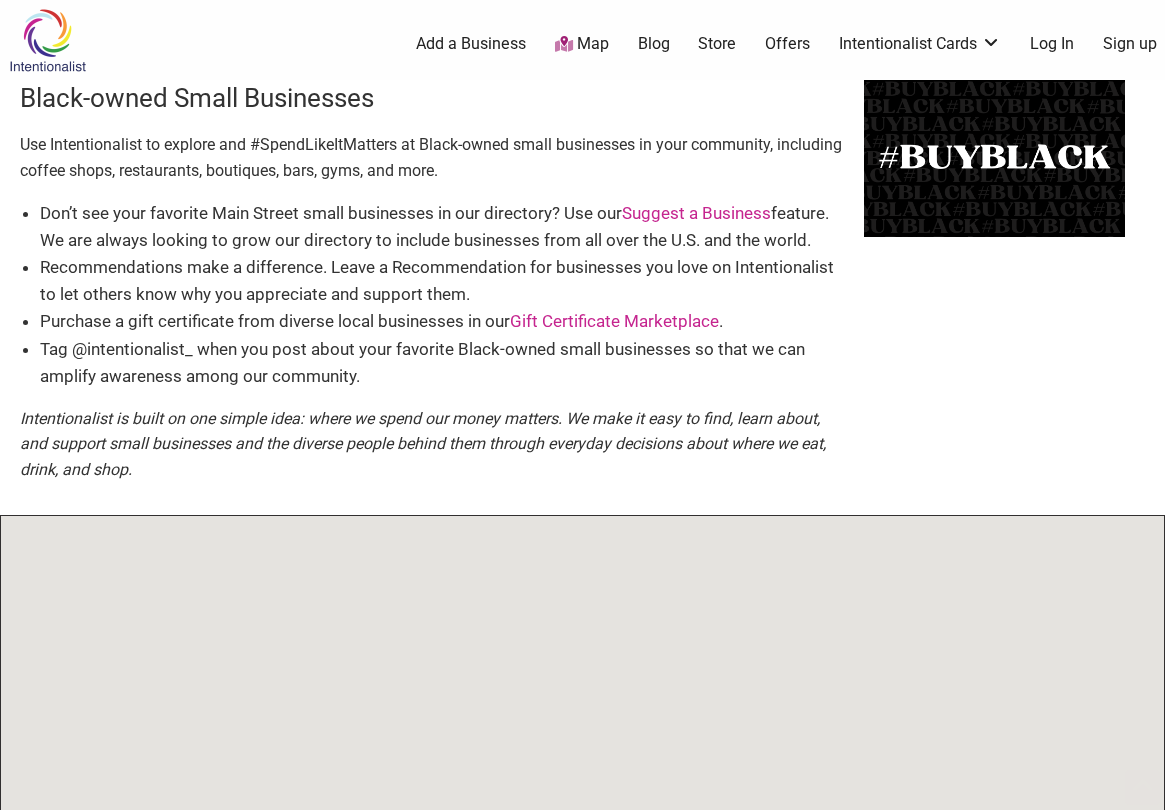 scroll, scrollTop: 500, scrollLeft: 0, axis: vertical 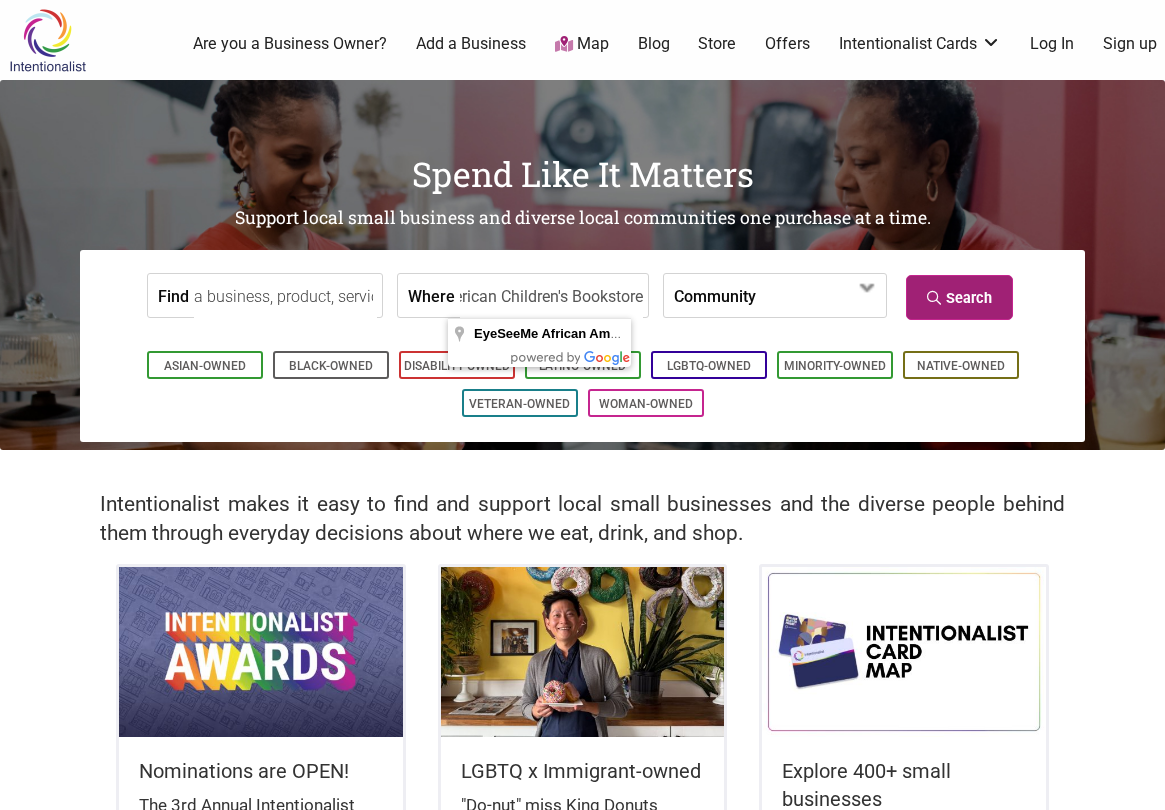 type on "EyeSeeMe African American Children's Bookstore" 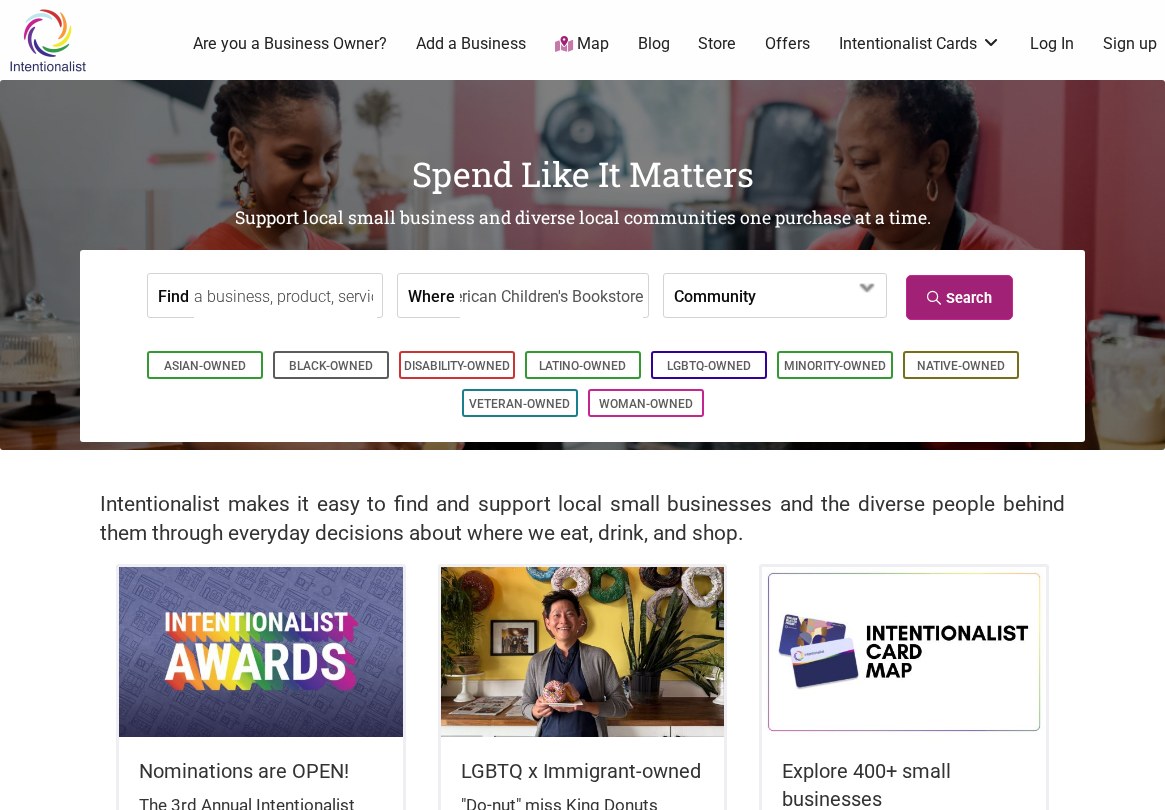 scroll, scrollTop: 0, scrollLeft: 0, axis: both 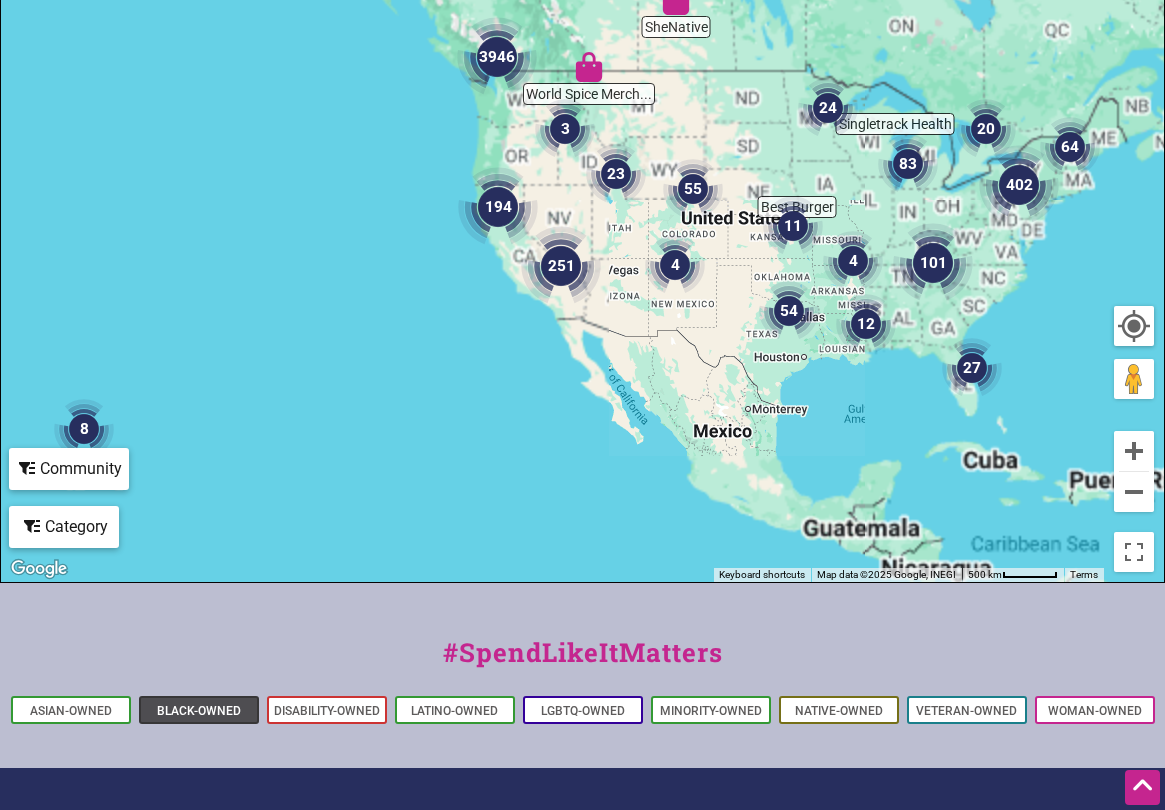 click on "Black-Owned" at bounding box center [199, 711] 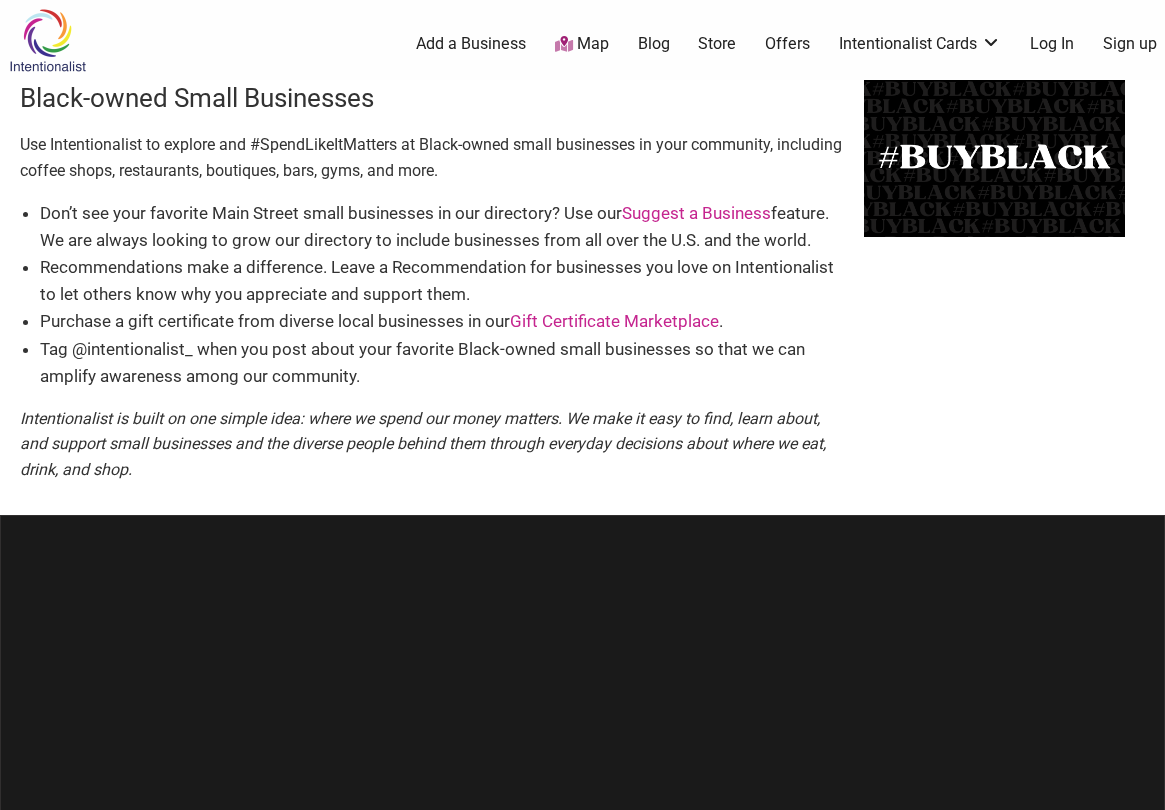 scroll, scrollTop: 0, scrollLeft: 0, axis: both 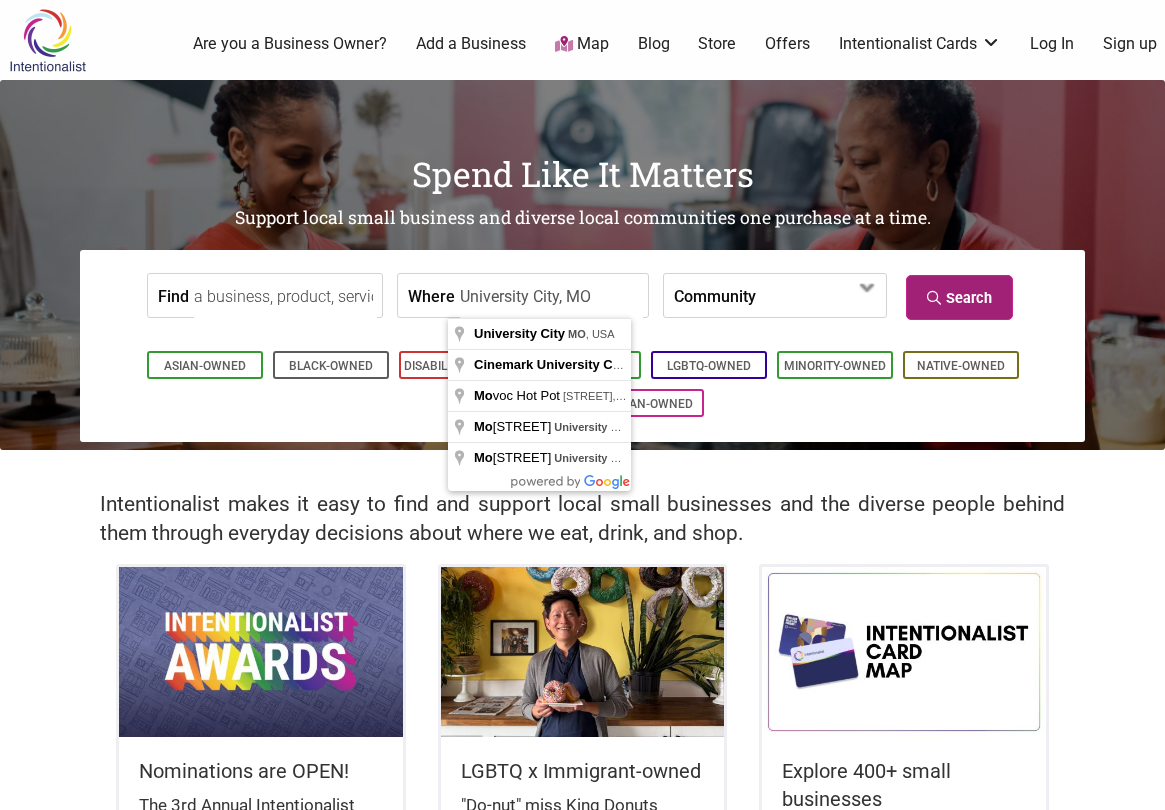 type on "University City, MO" 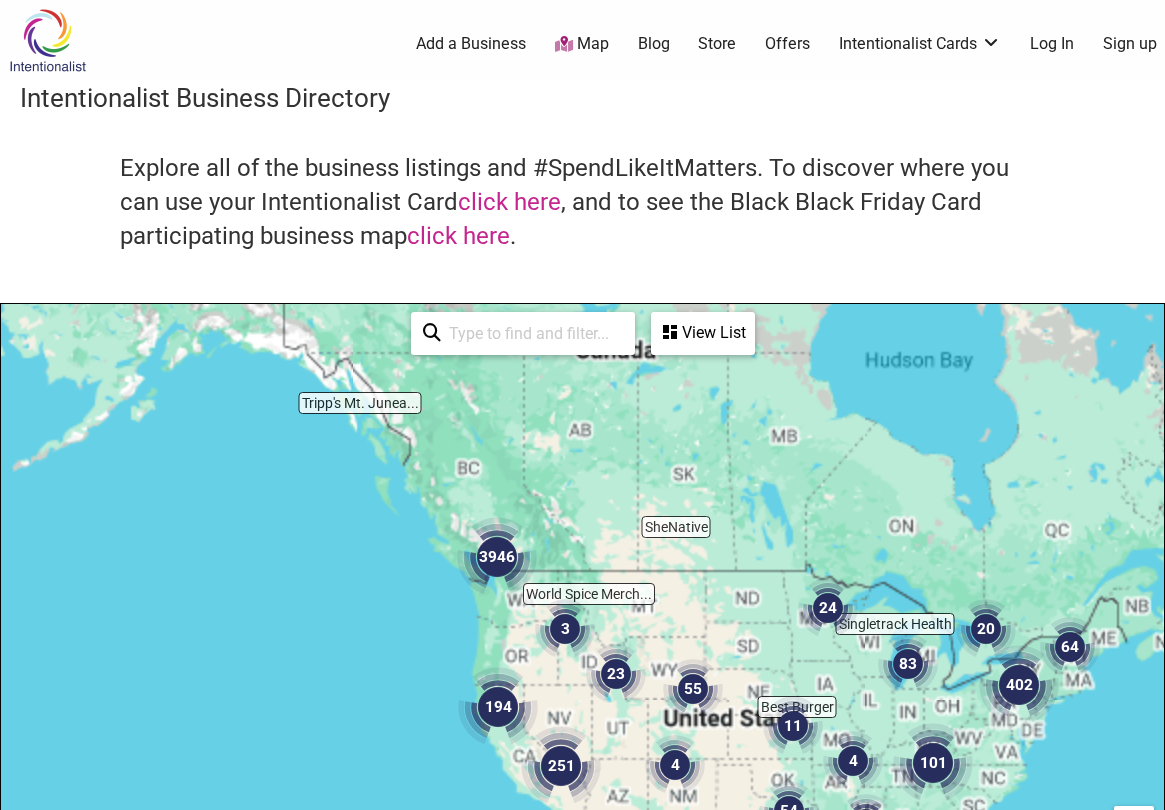 scroll, scrollTop: 500, scrollLeft: 0, axis: vertical 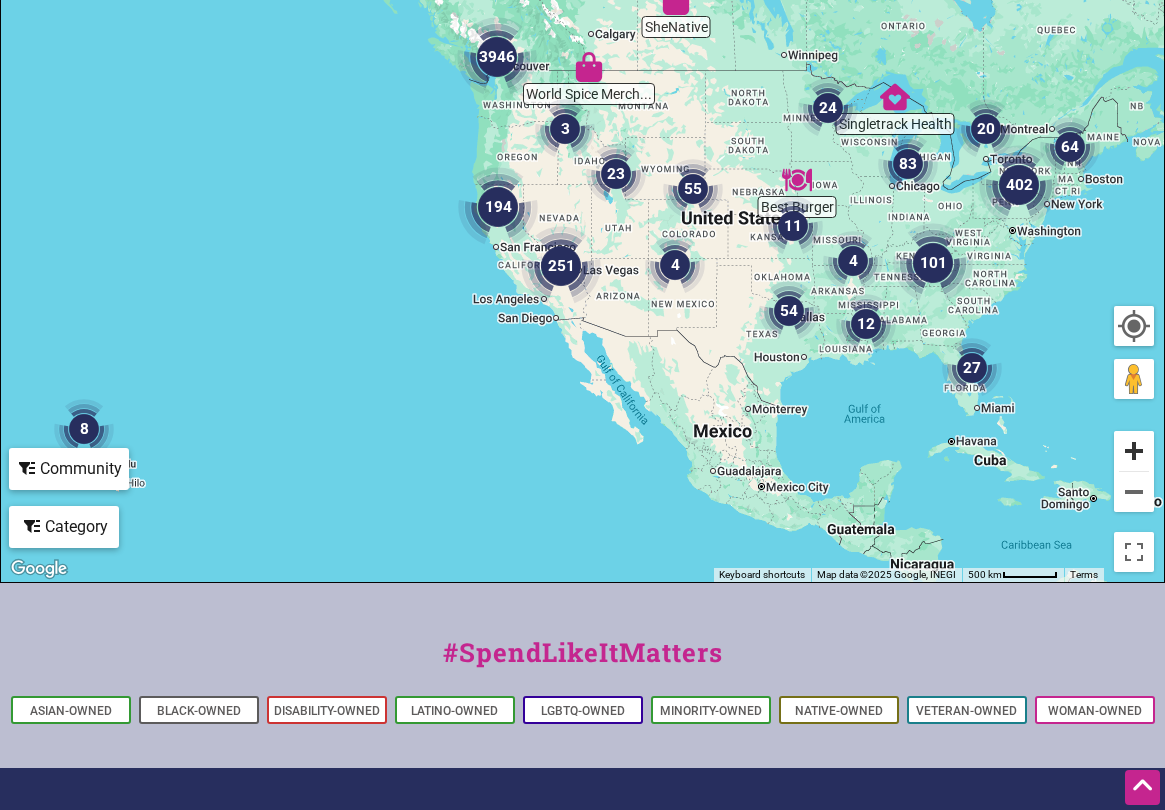 click at bounding box center (1134, 451) 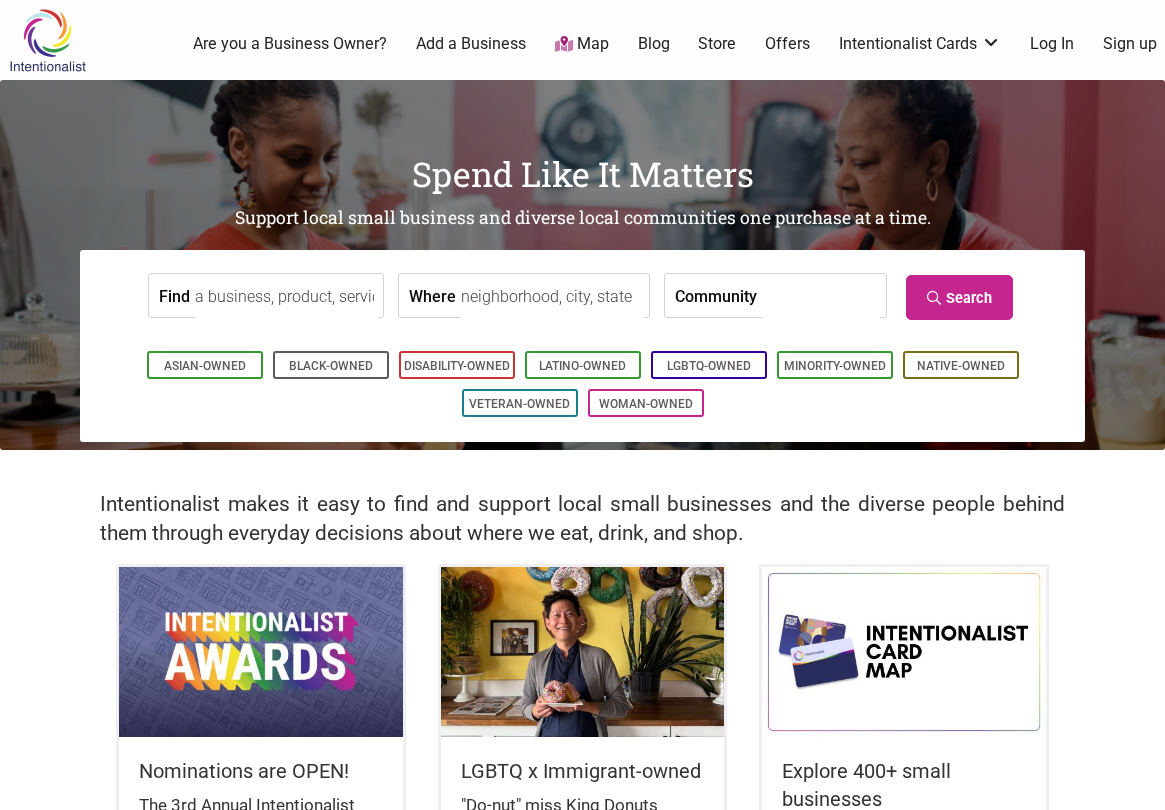 scroll, scrollTop: 0, scrollLeft: 0, axis: both 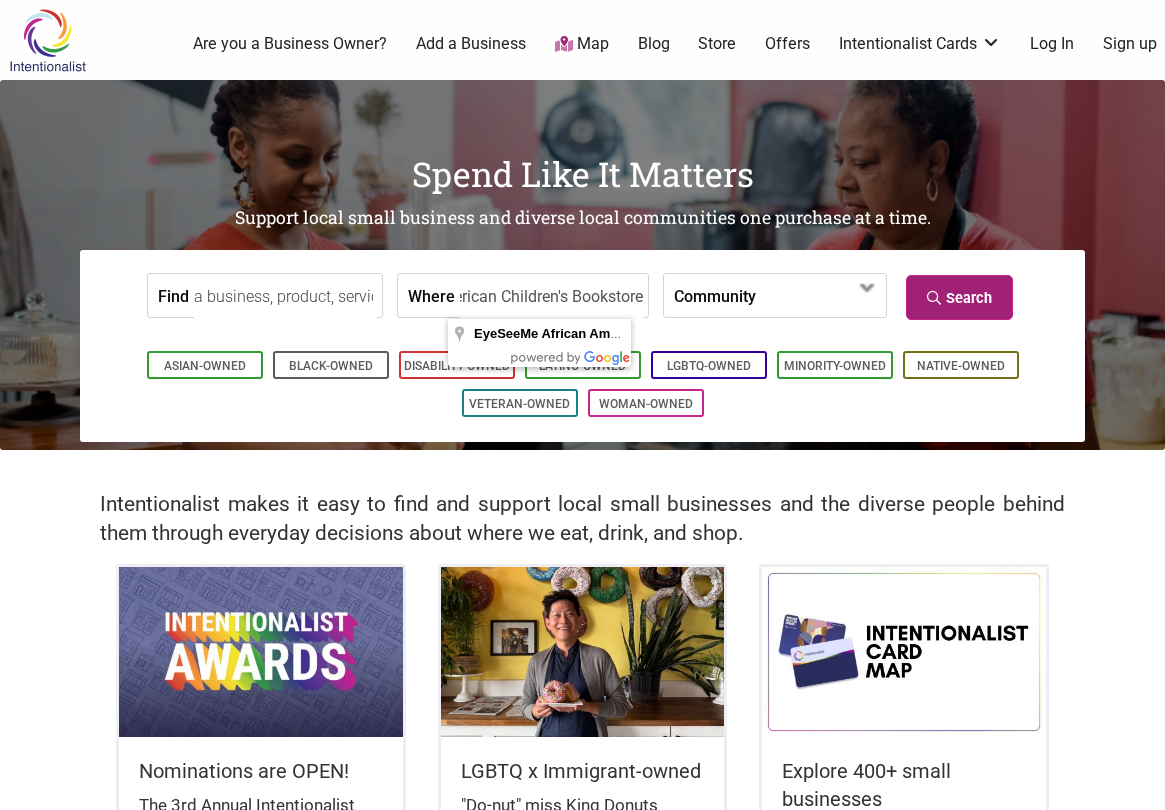 type on "EyeSeeMe African American Children's Bookstore" 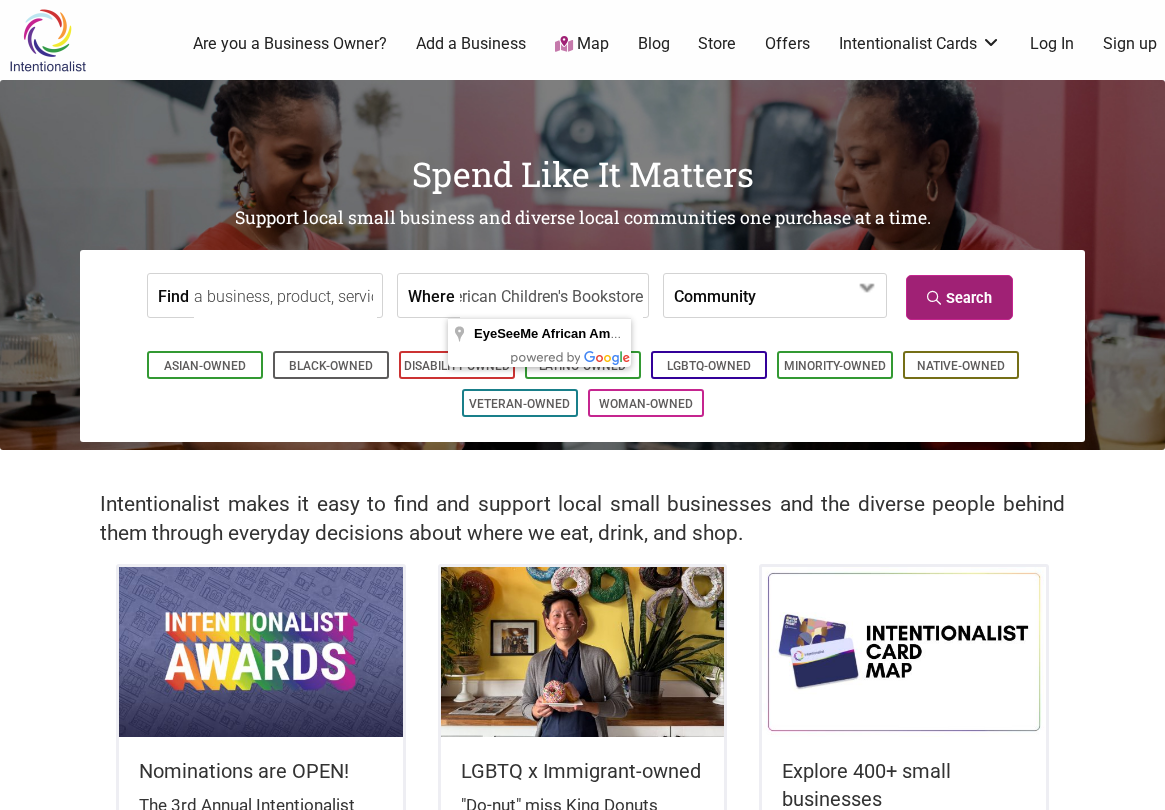 click on "Search" at bounding box center (959, 297) 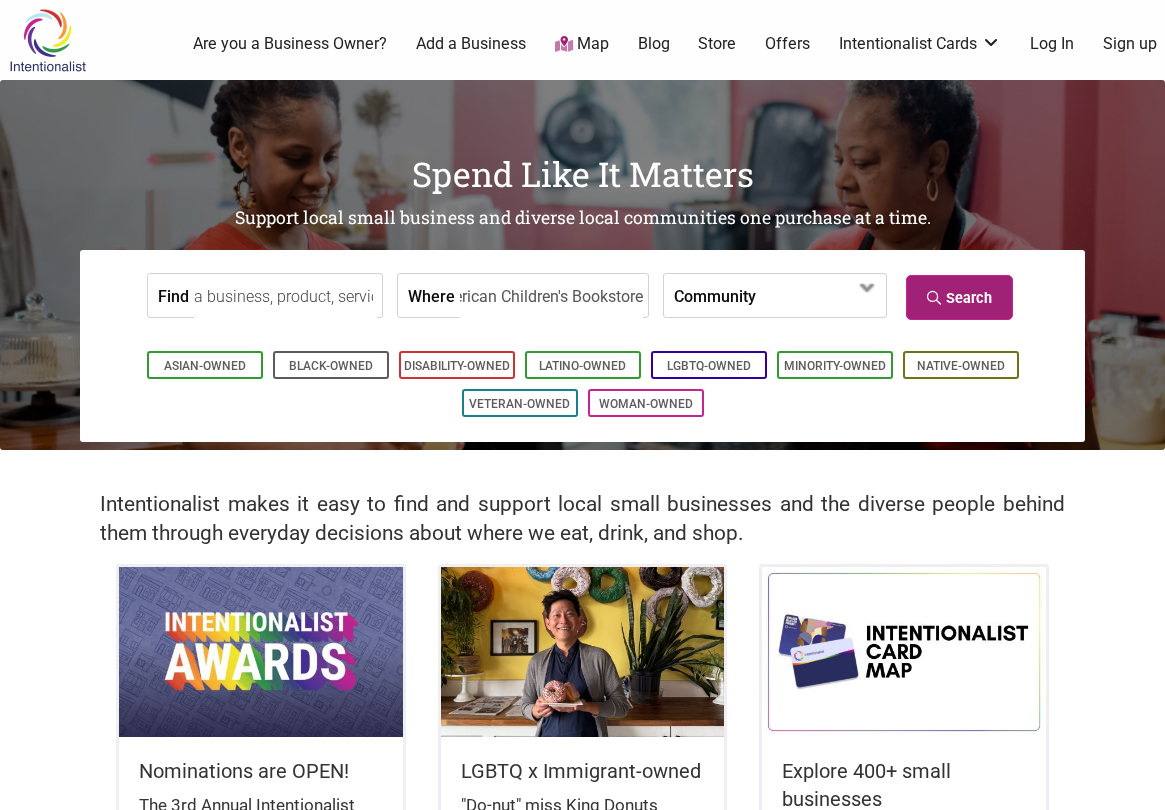 scroll, scrollTop: 0, scrollLeft: 0, axis: both 